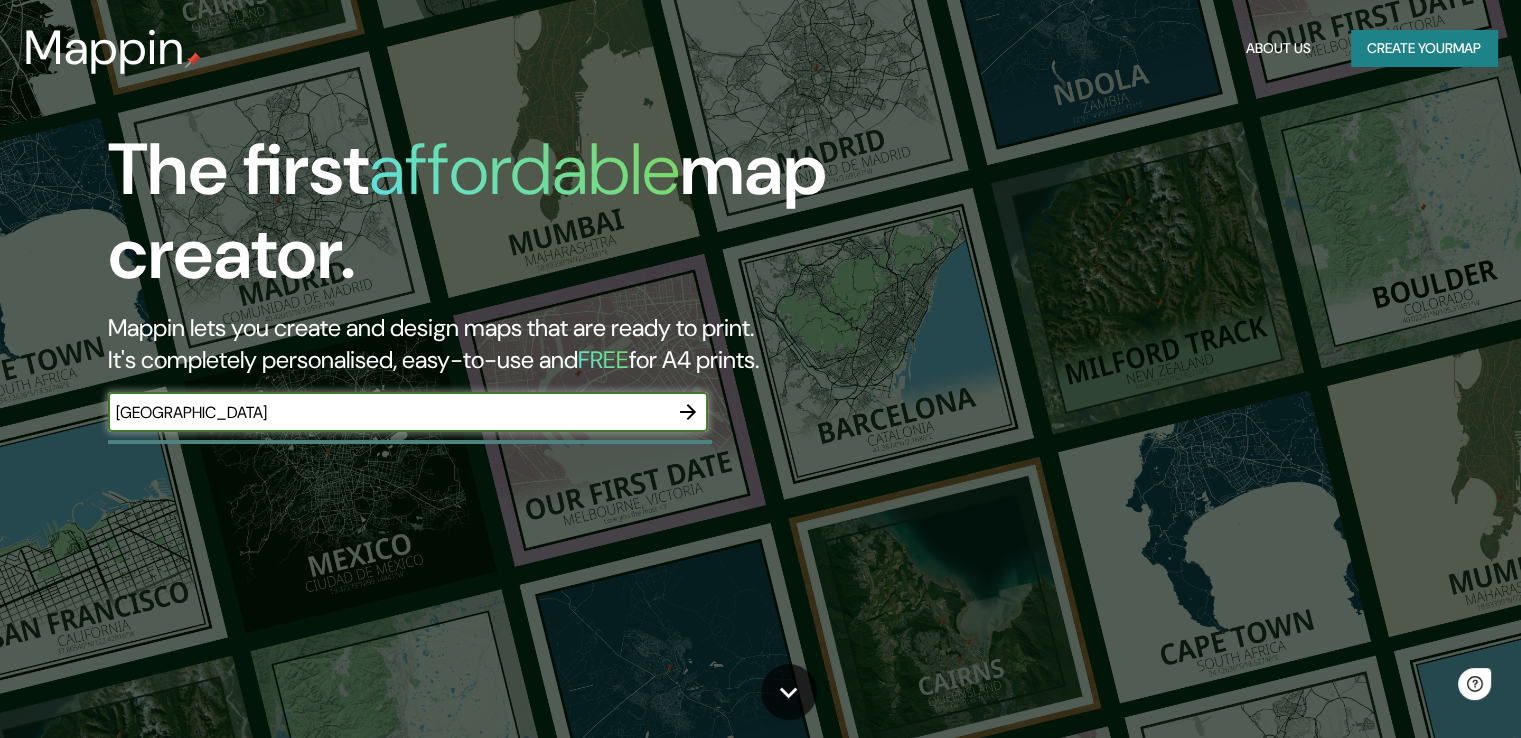 scroll, scrollTop: 0, scrollLeft: 0, axis: both 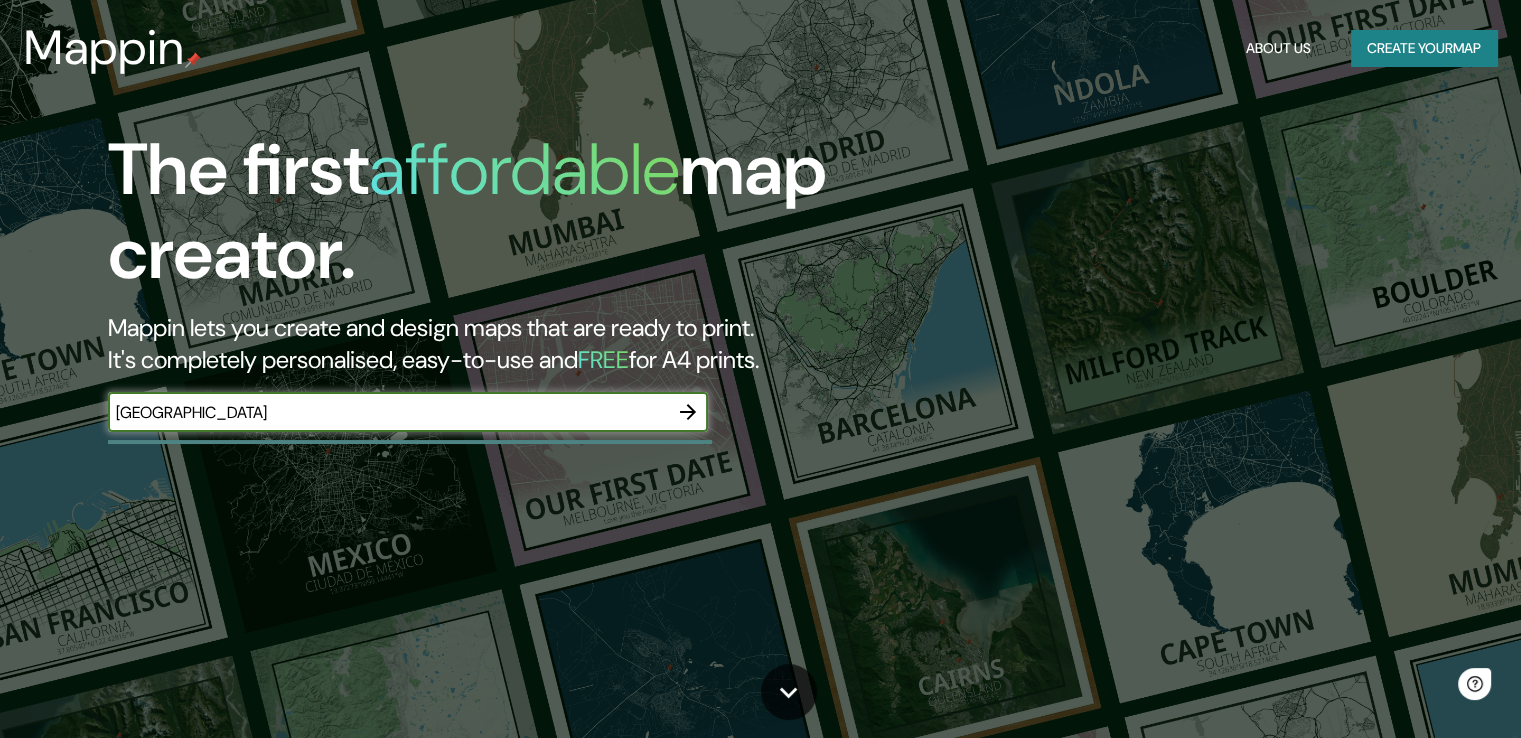 type on "[GEOGRAPHIC_DATA]" 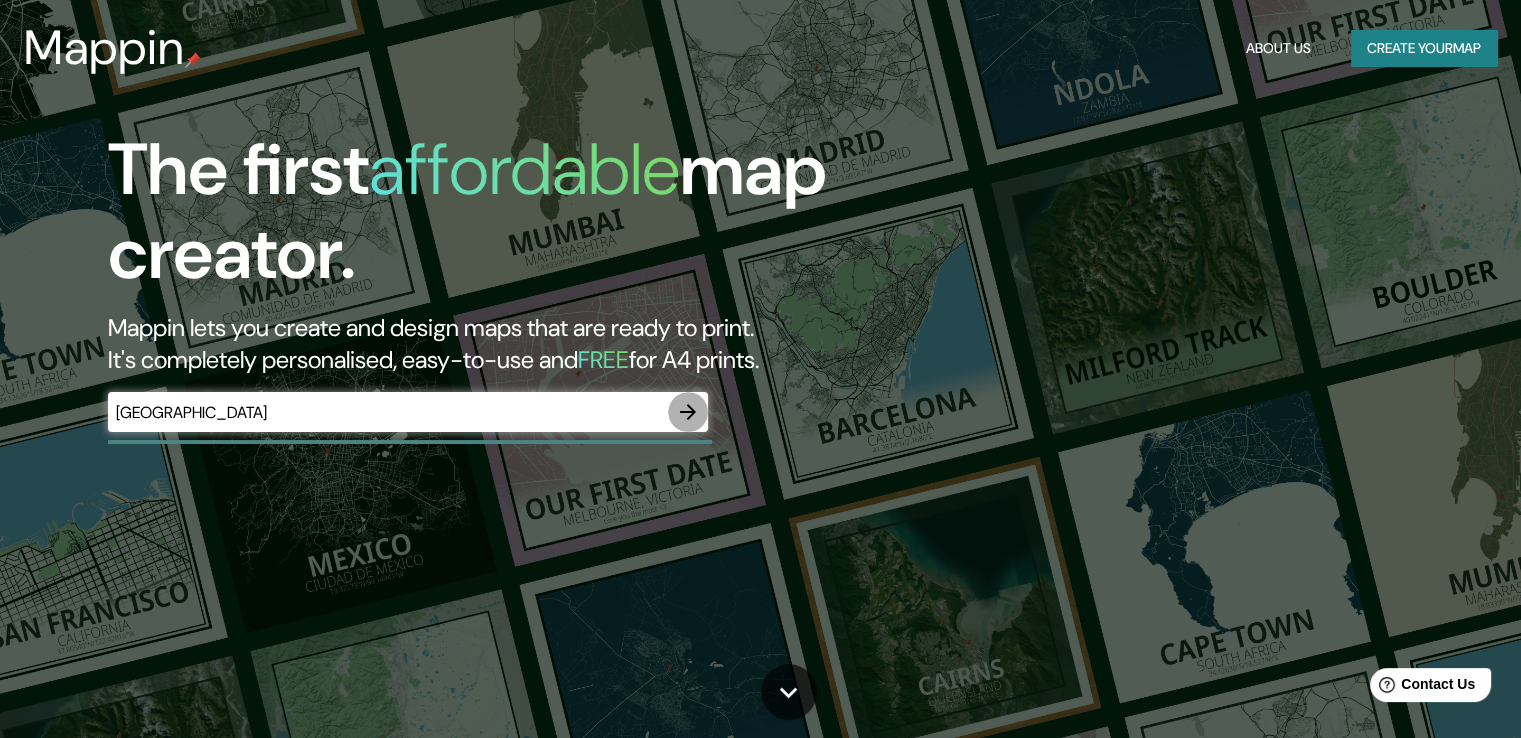 click 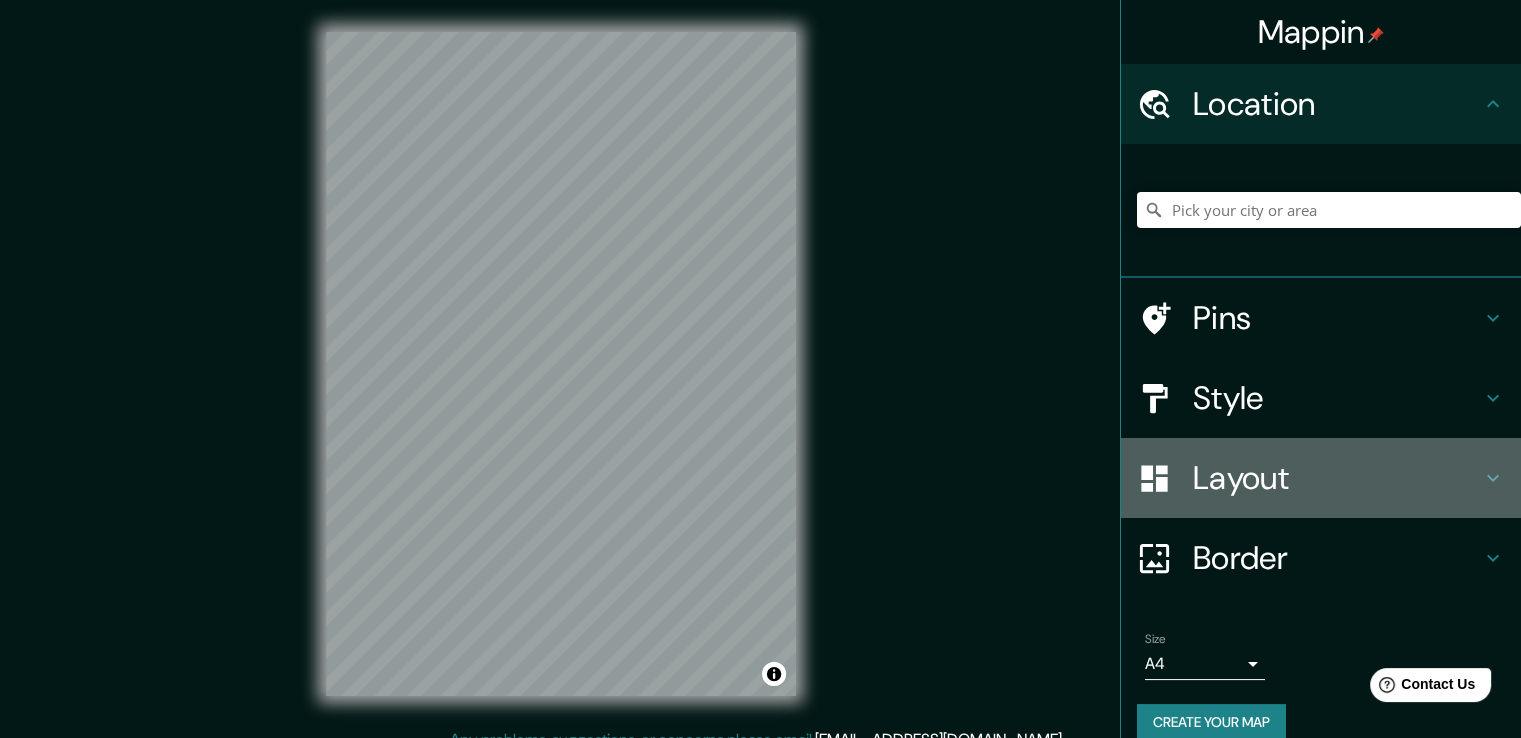 click on "Layout" at bounding box center [1337, 478] 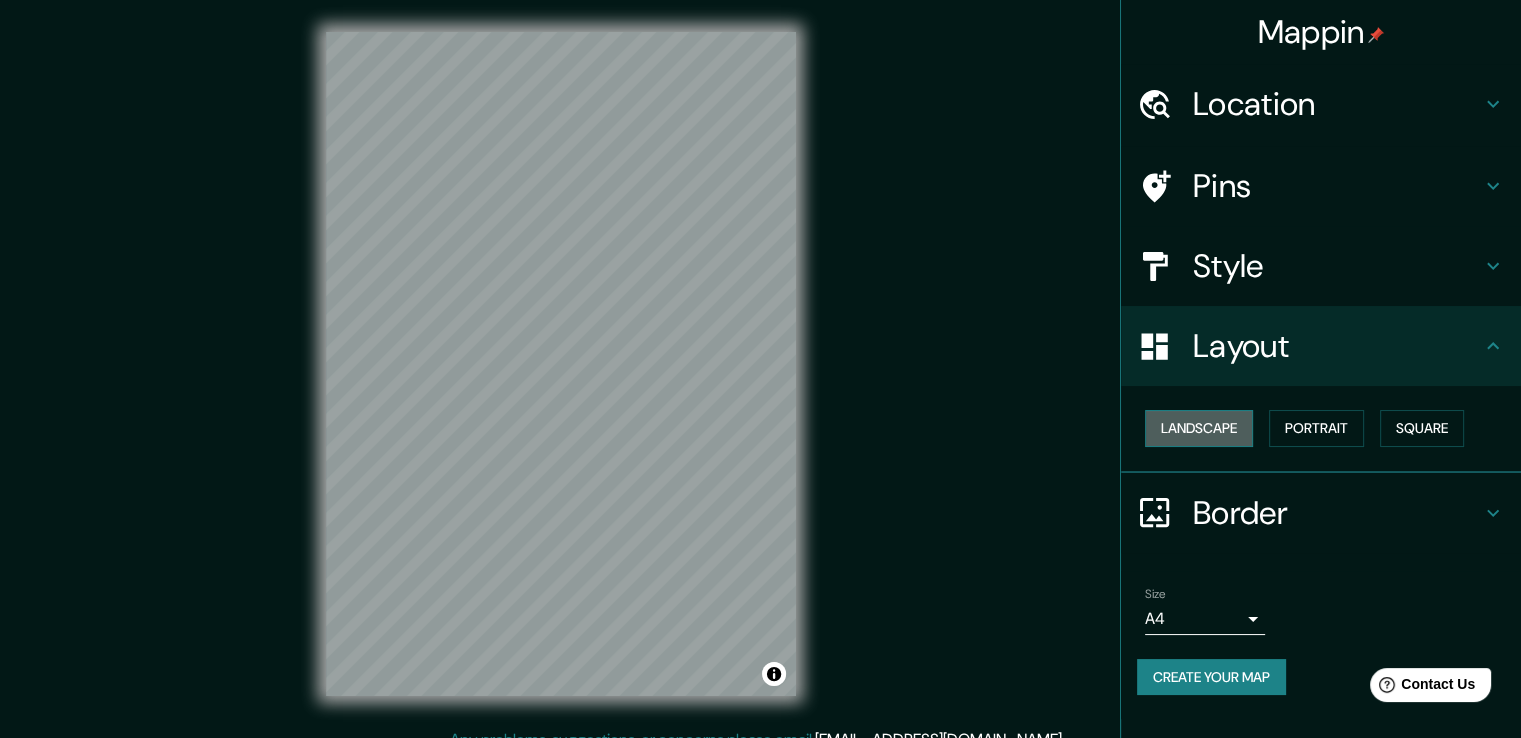click on "Landscape" at bounding box center (1199, 428) 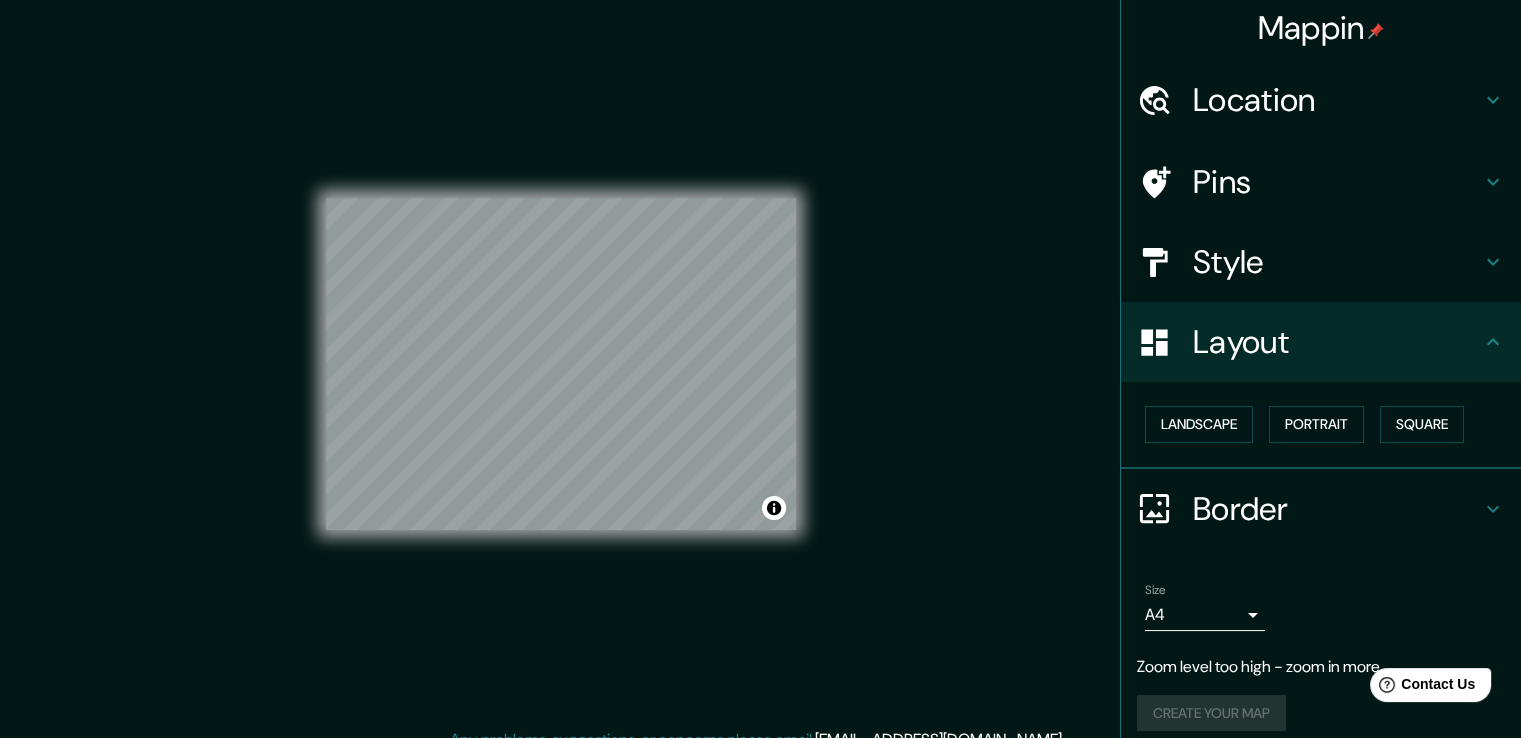 scroll, scrollTop: 0, scrollLeft: 0, axis: both 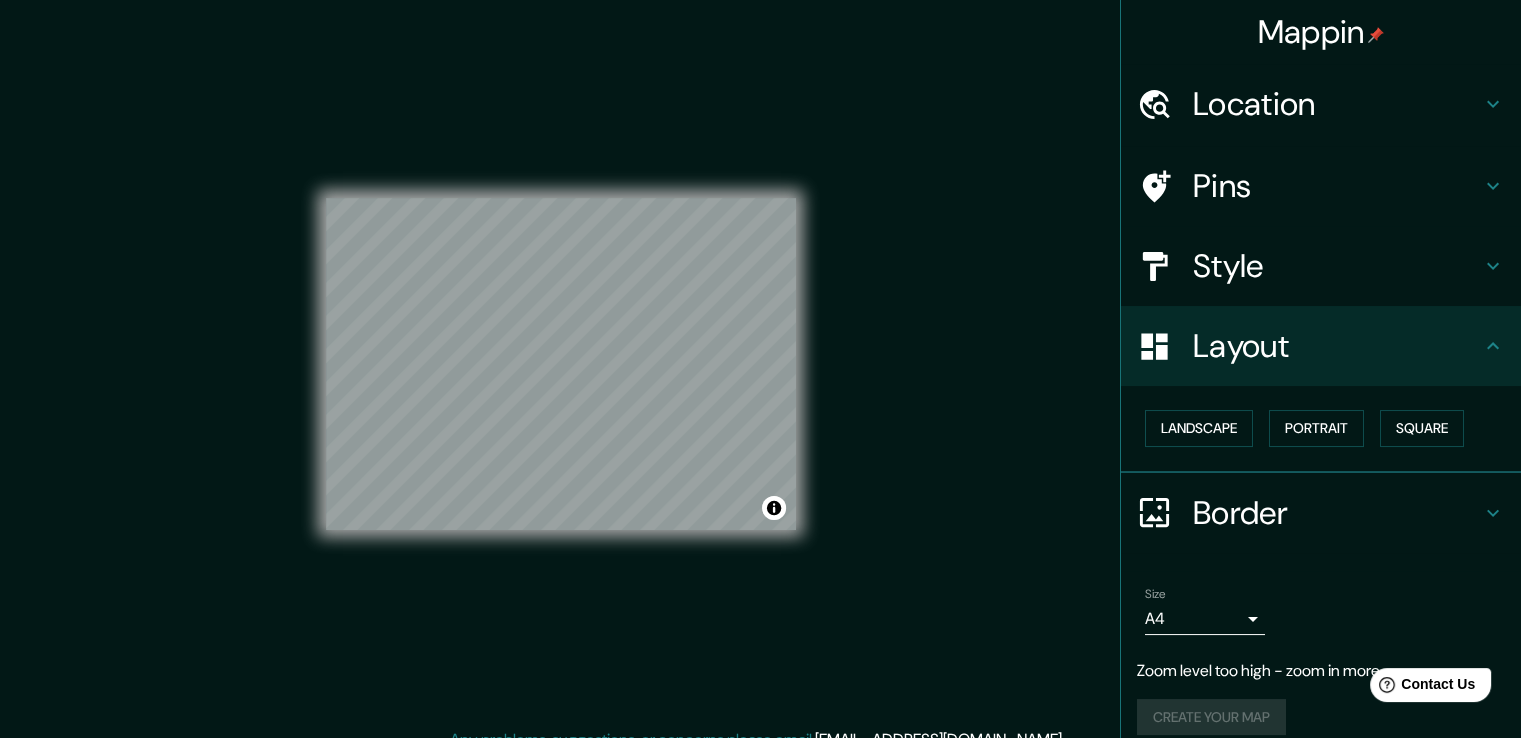 click on "Location" at bounding box center (1337, 104) 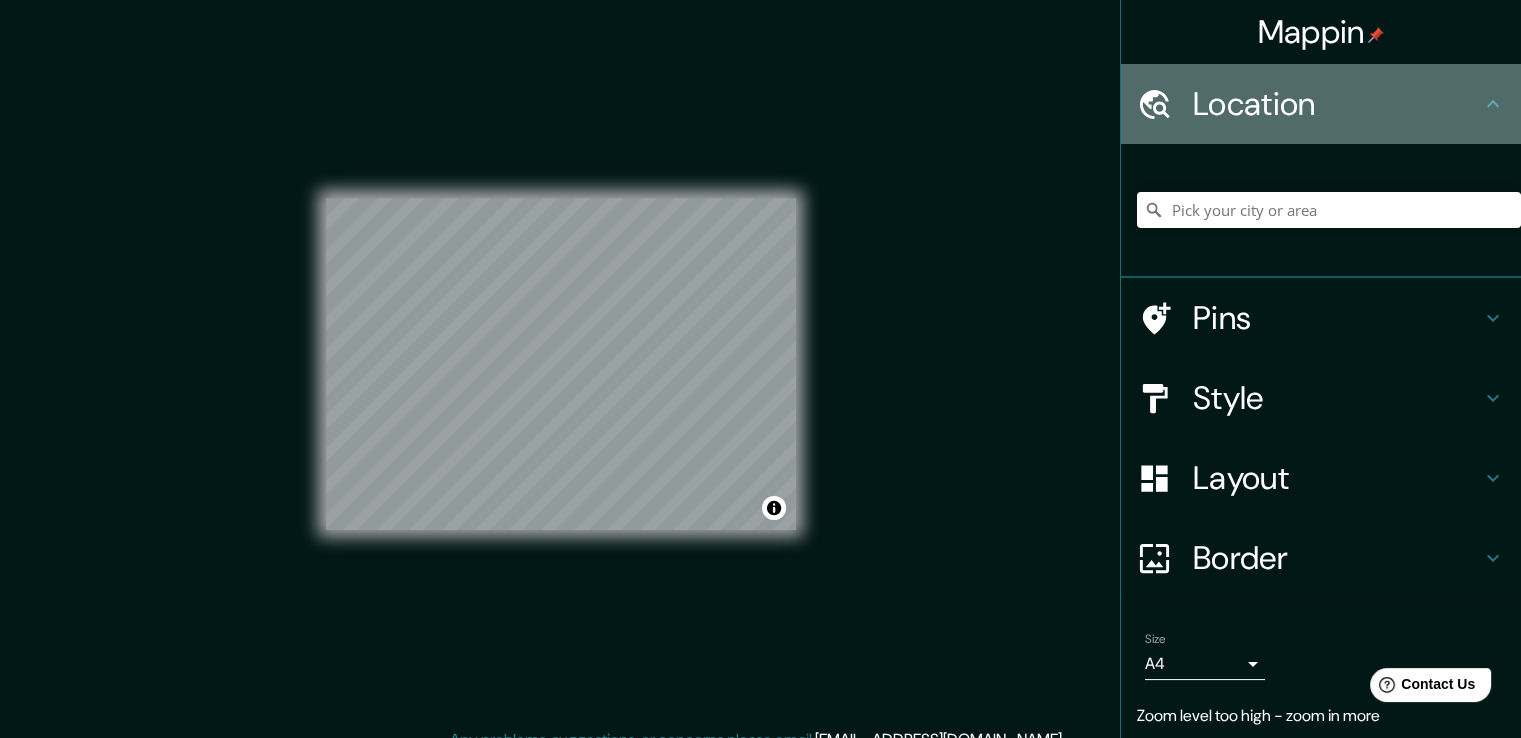 click on "Location" at bounding box center [1337, 104] 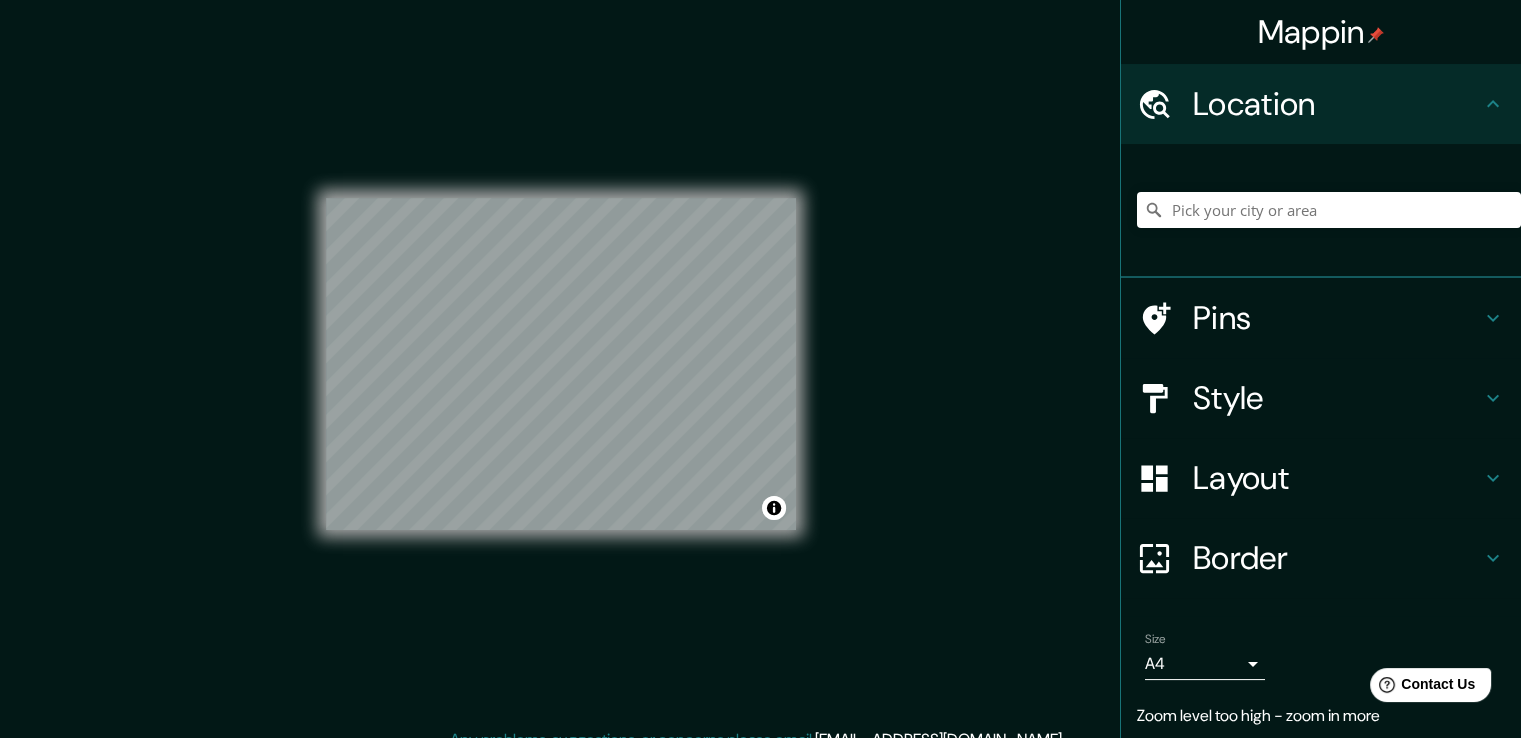 click on "Style" at bounding box center [1337, 398] 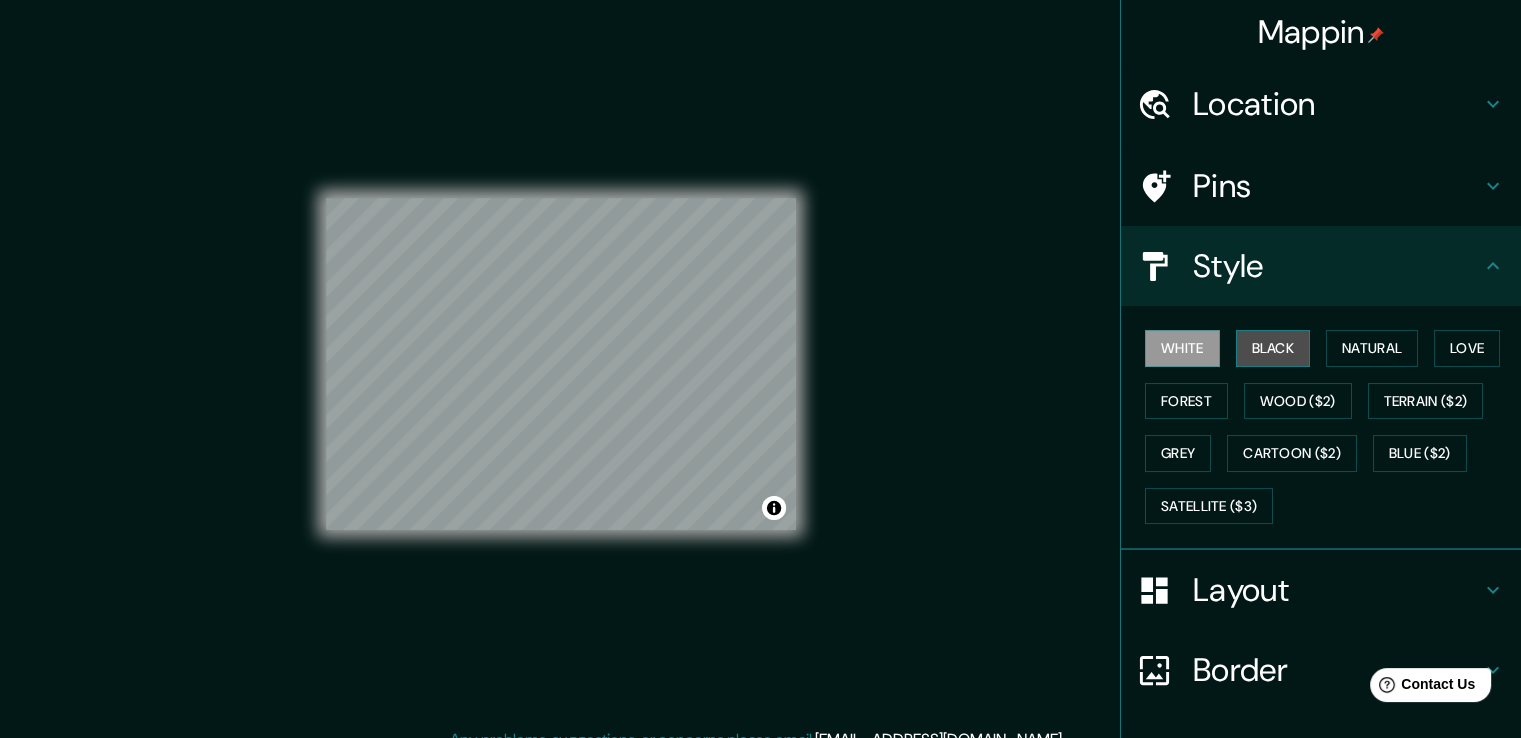 click on "Black" at bounding box center [1273, 348] 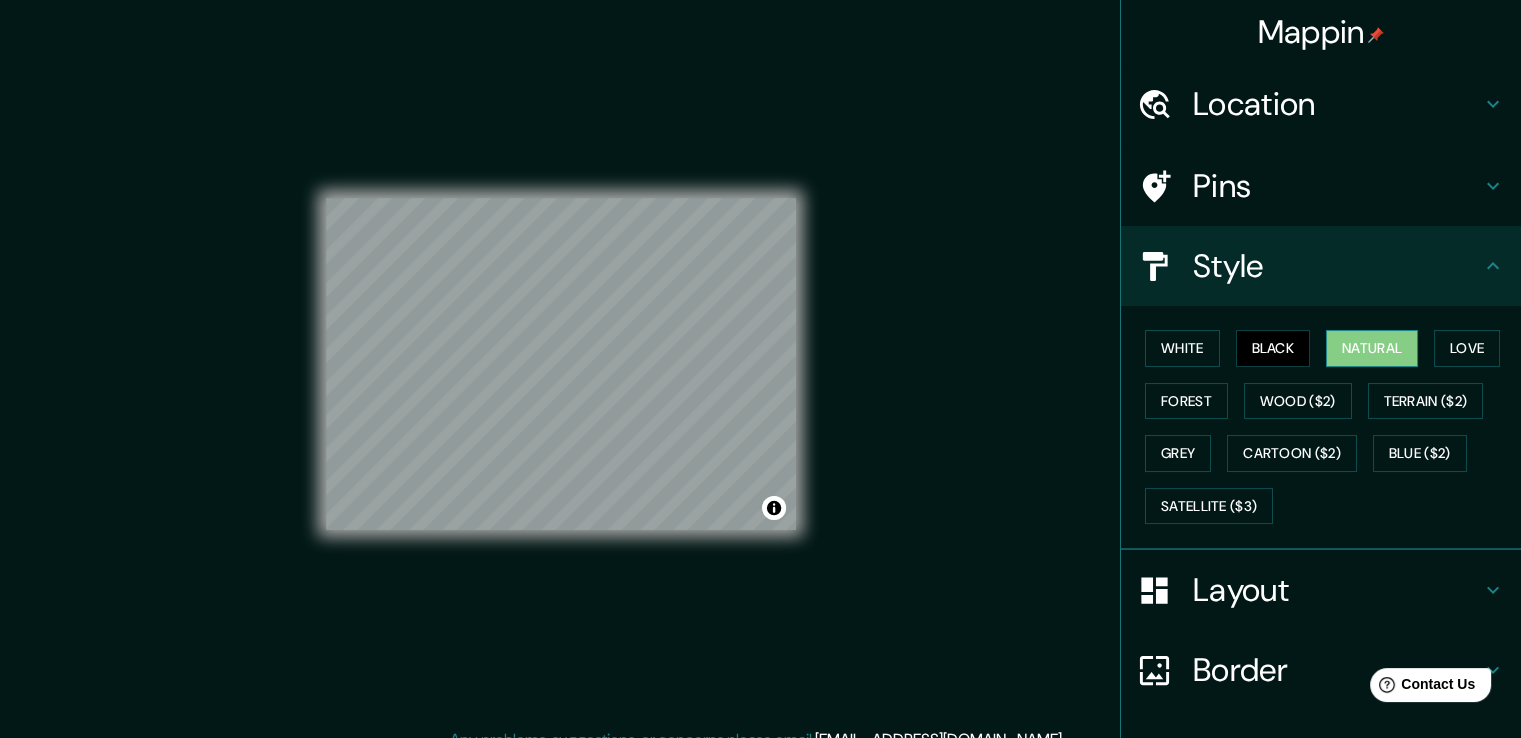 click on "Natural" at bounding box center (1372, 348) 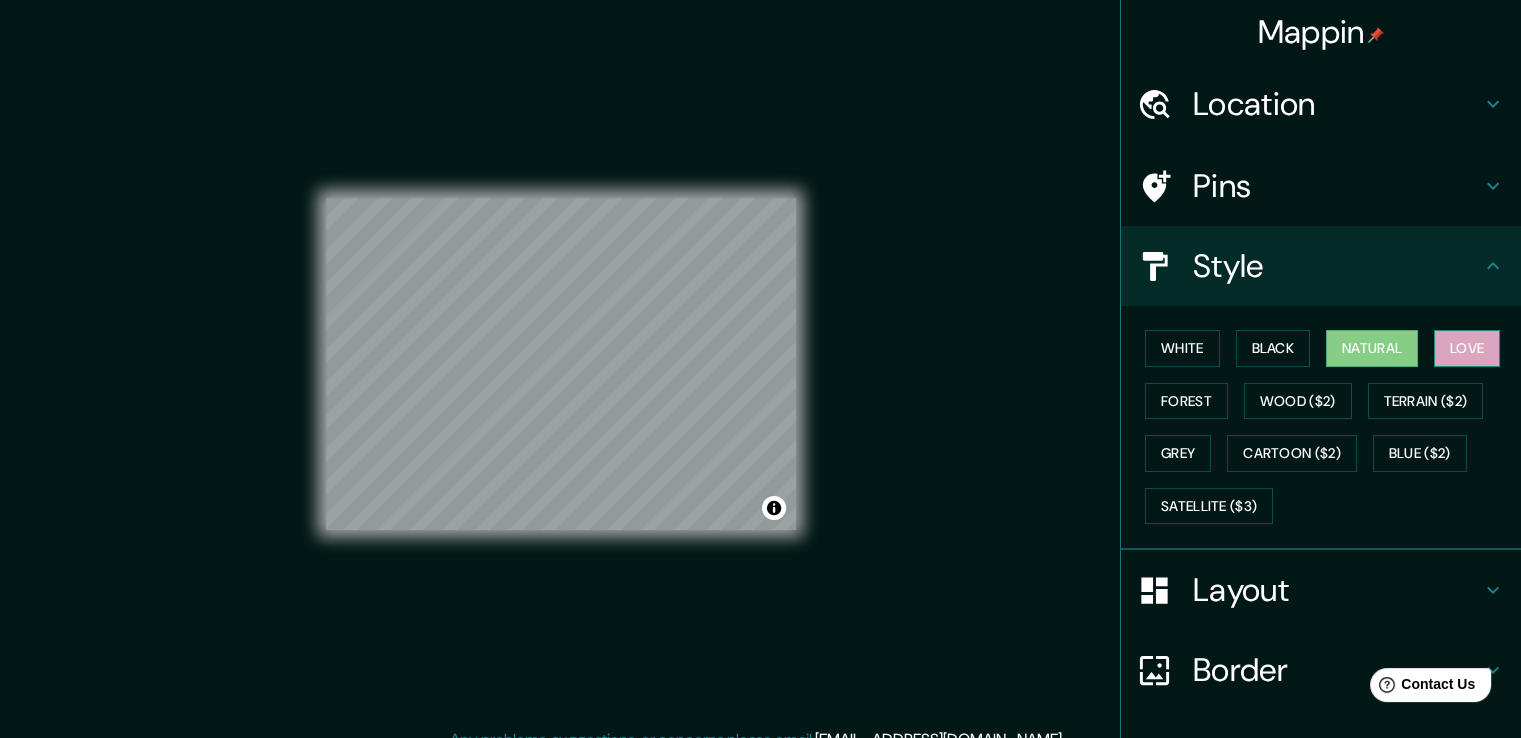 click on "Love" at bounding box center [1467, 348] 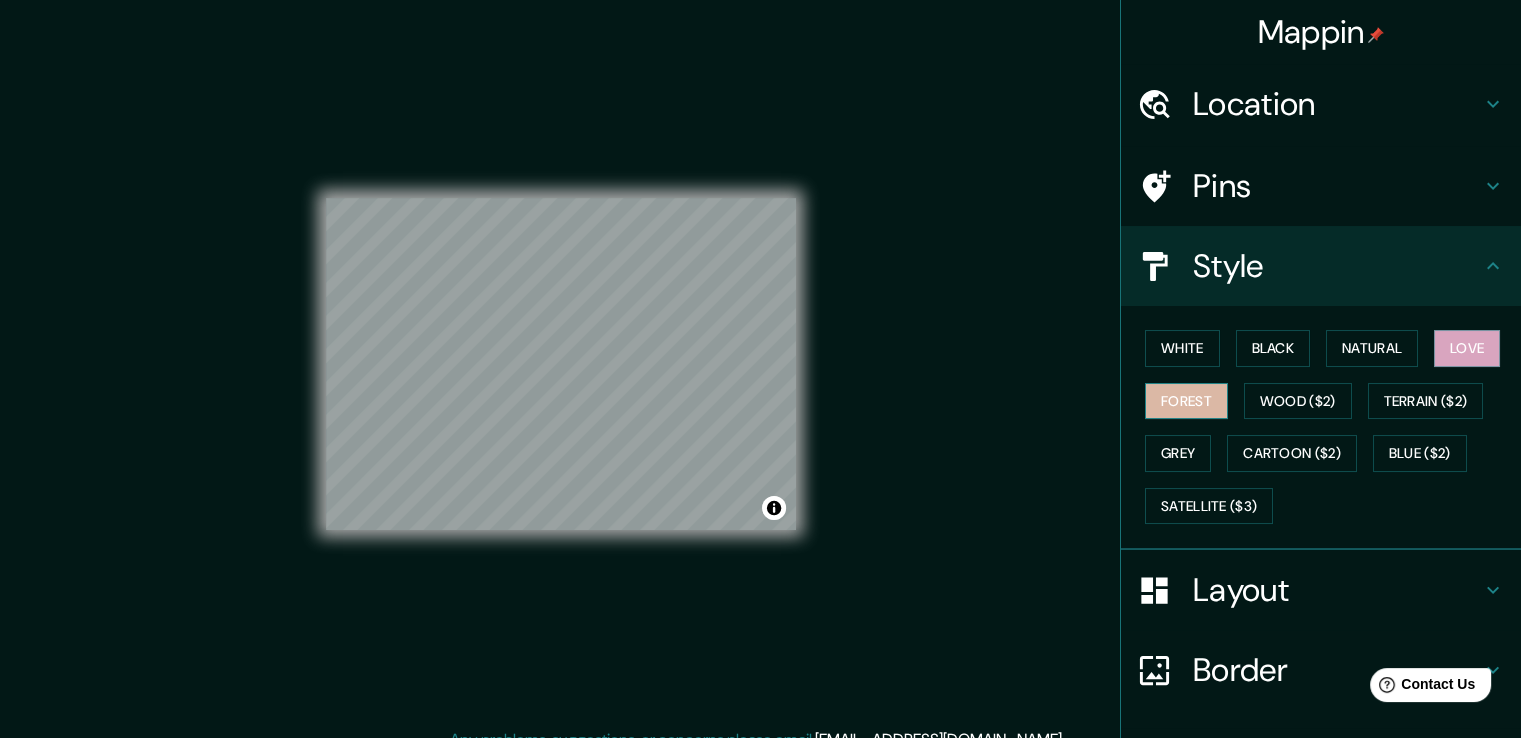 click on "Forest" at bounding box center [1186, 401] 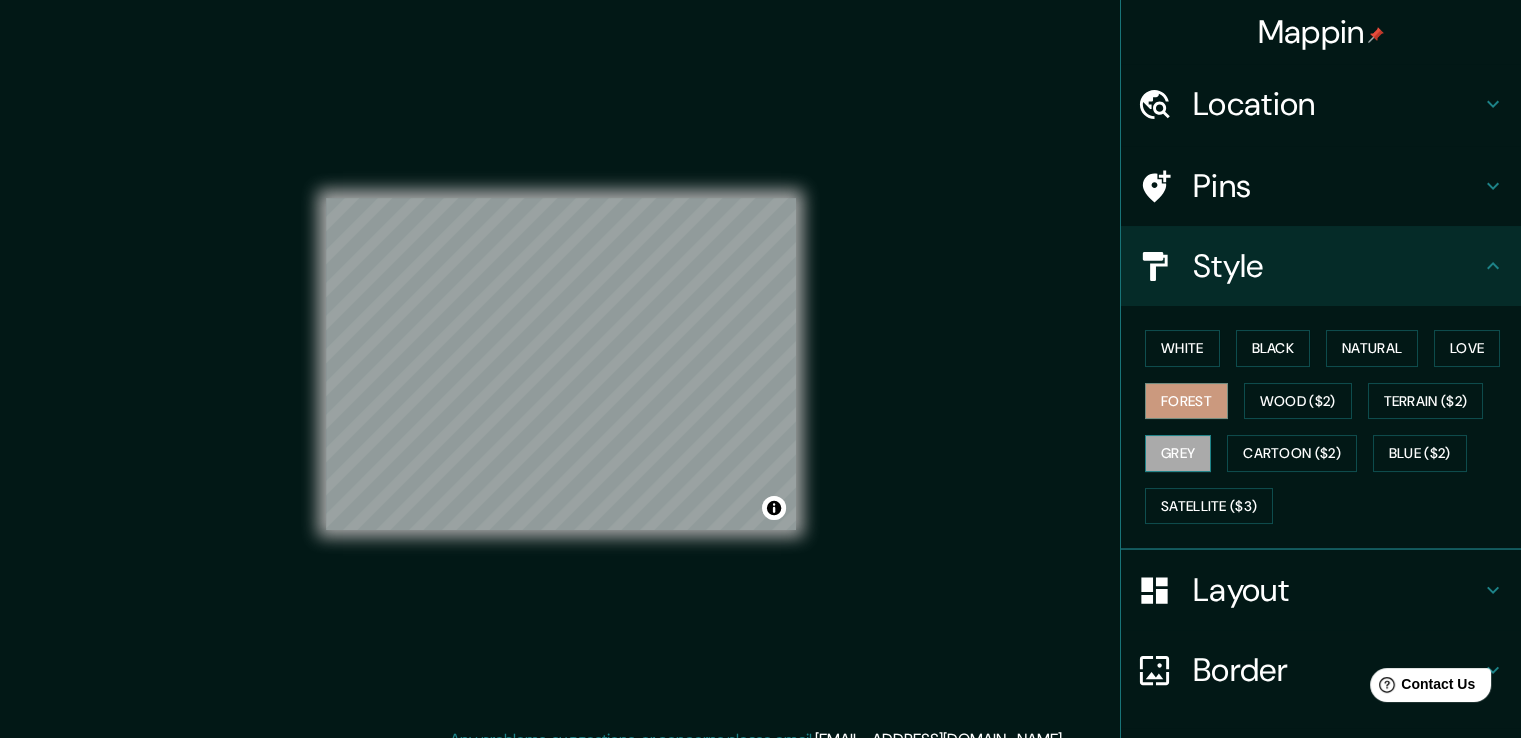 click on "Grey" at bounding box center (1178, 453) 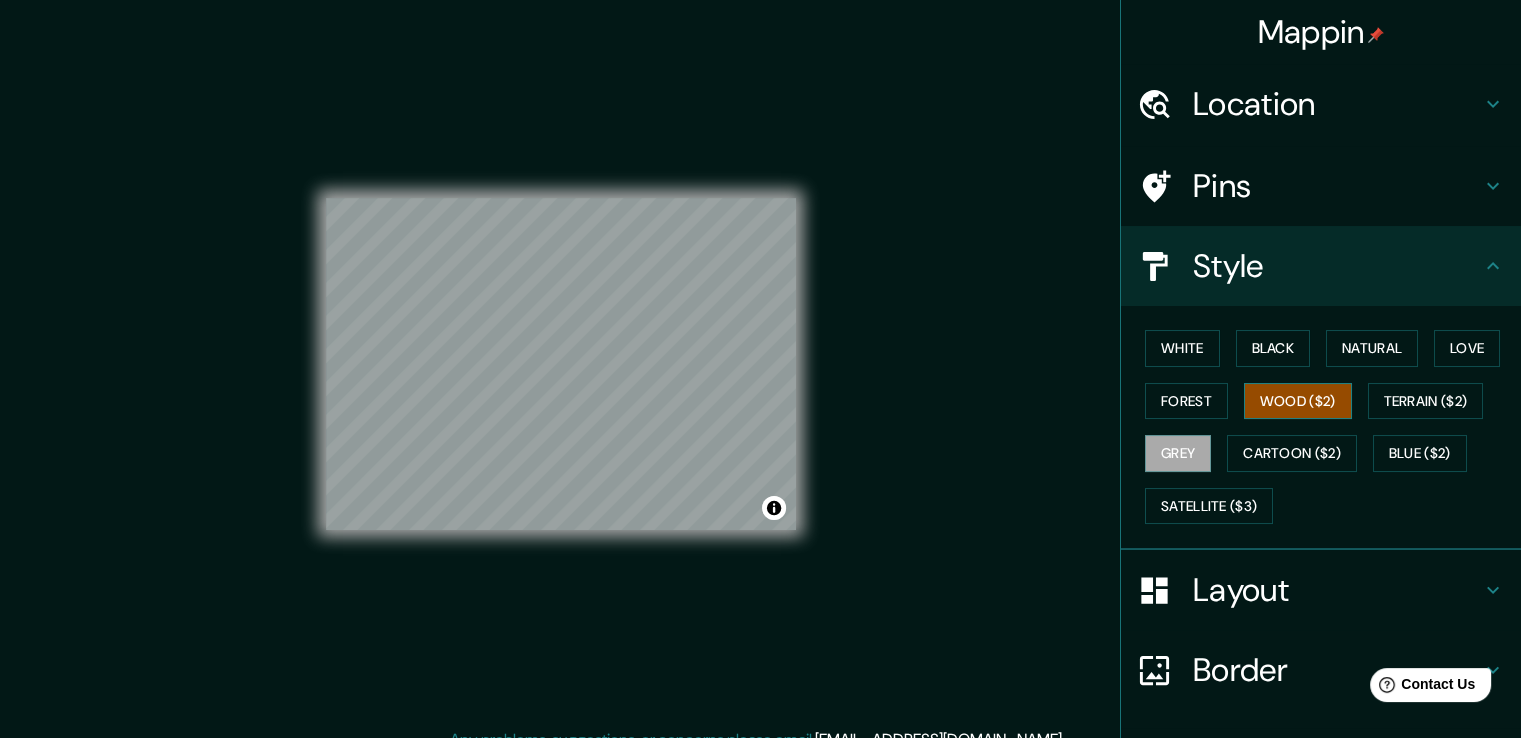 click on "Wood ($2)" at bounding box center [1298, 401] 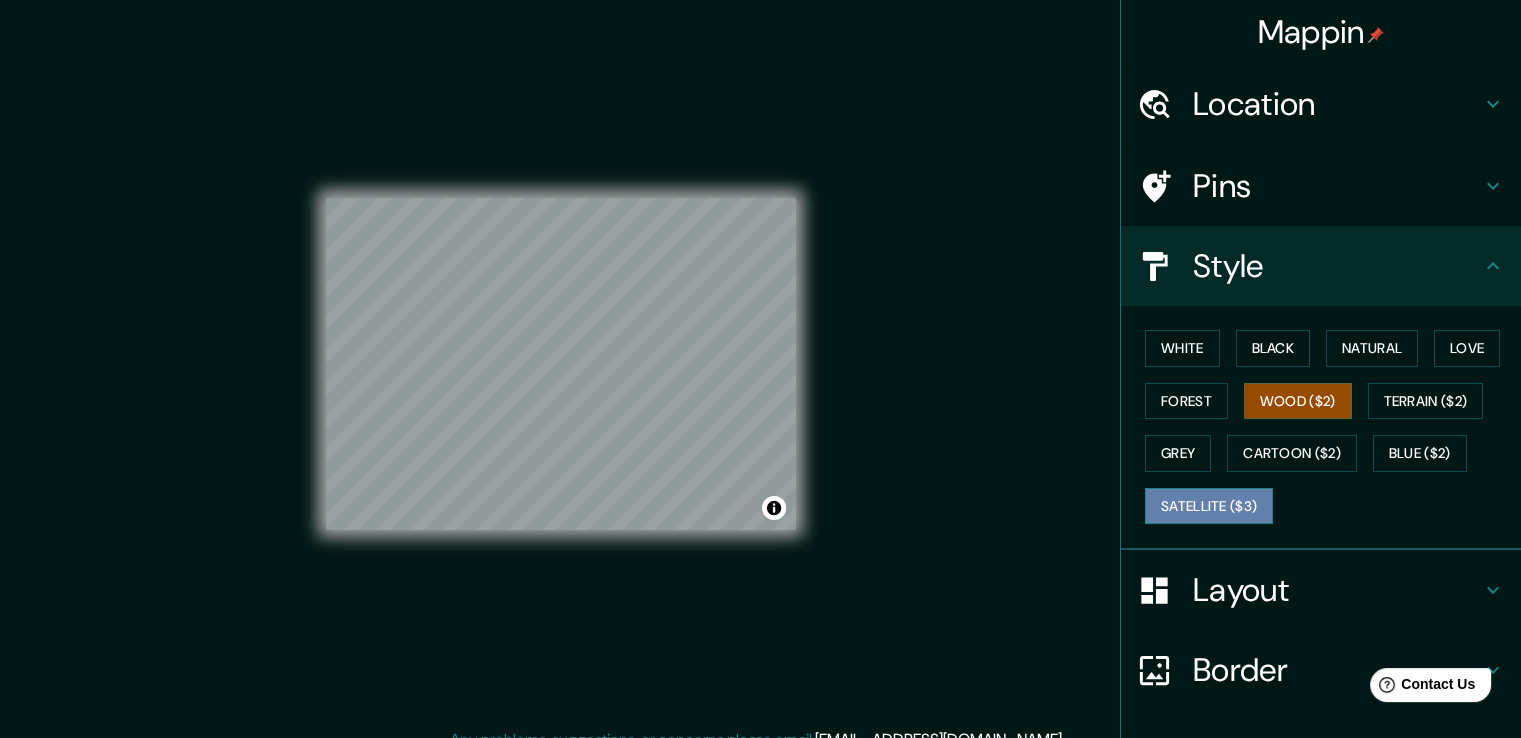 click on "Satellite ($3)" at bounding box center [1209, 506] 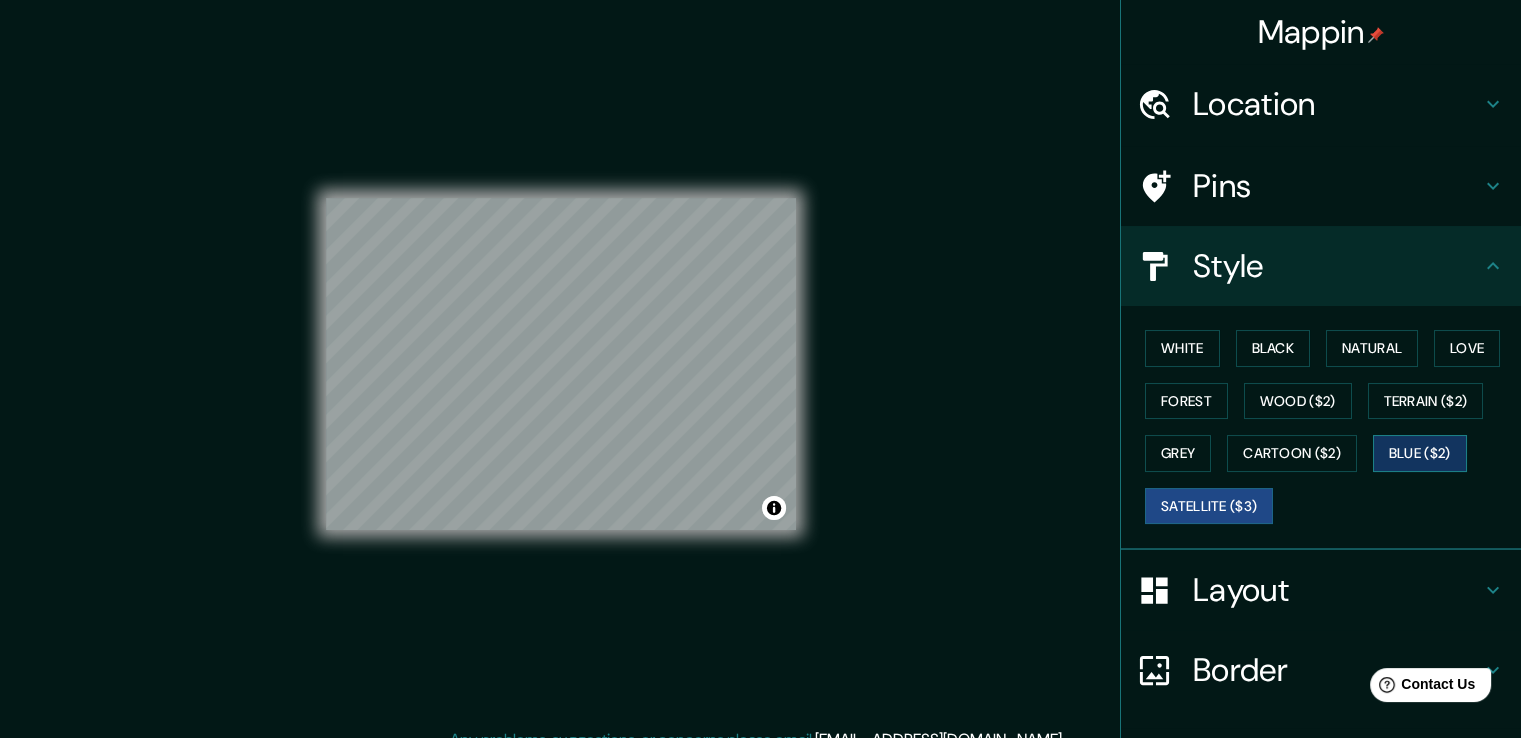 click on "Blue ($2)" at bounding box center [1420, 453] 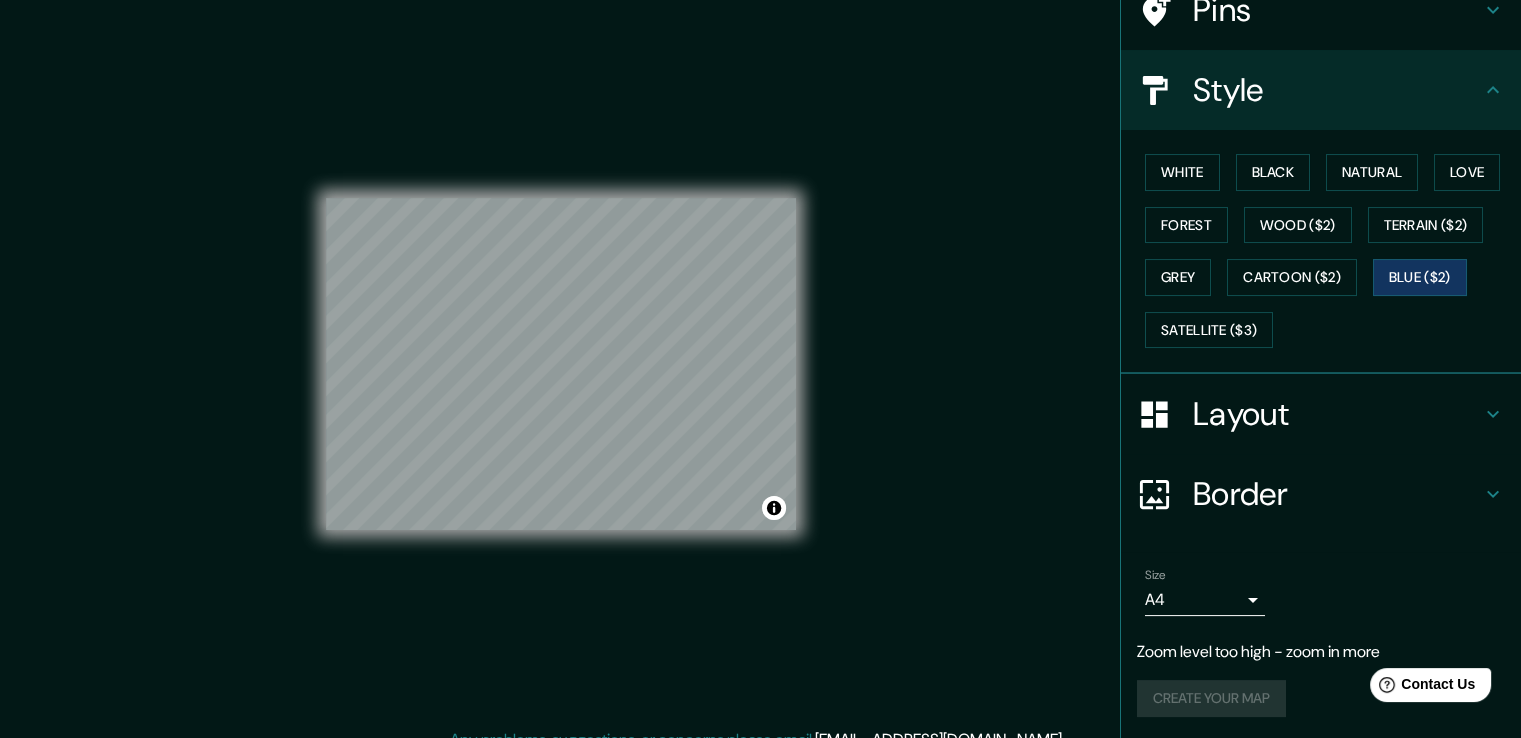 click on "Layout" at bounding box center (1337, 414) 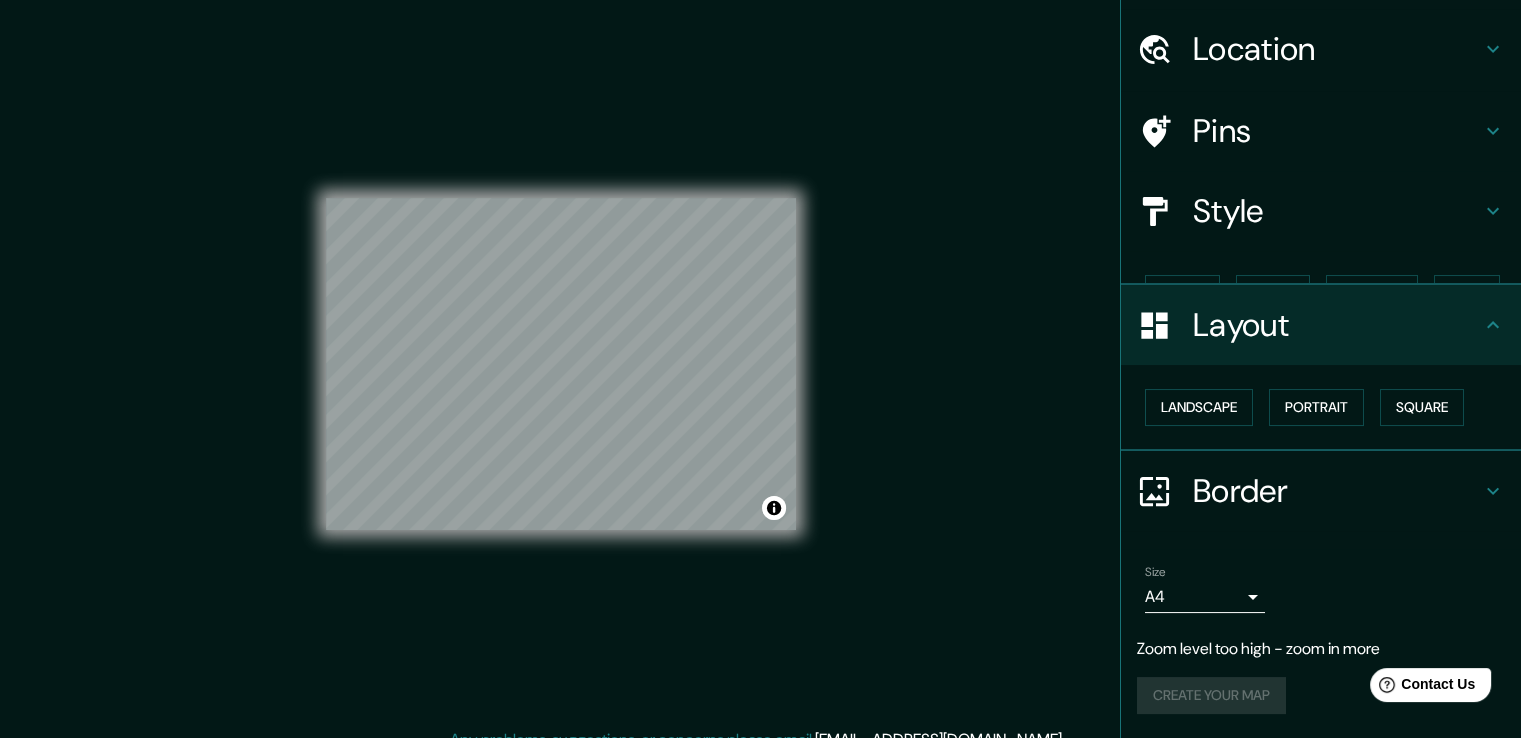 scroll, scrollTop: 20, scrollLeft: 0, axis: vertical 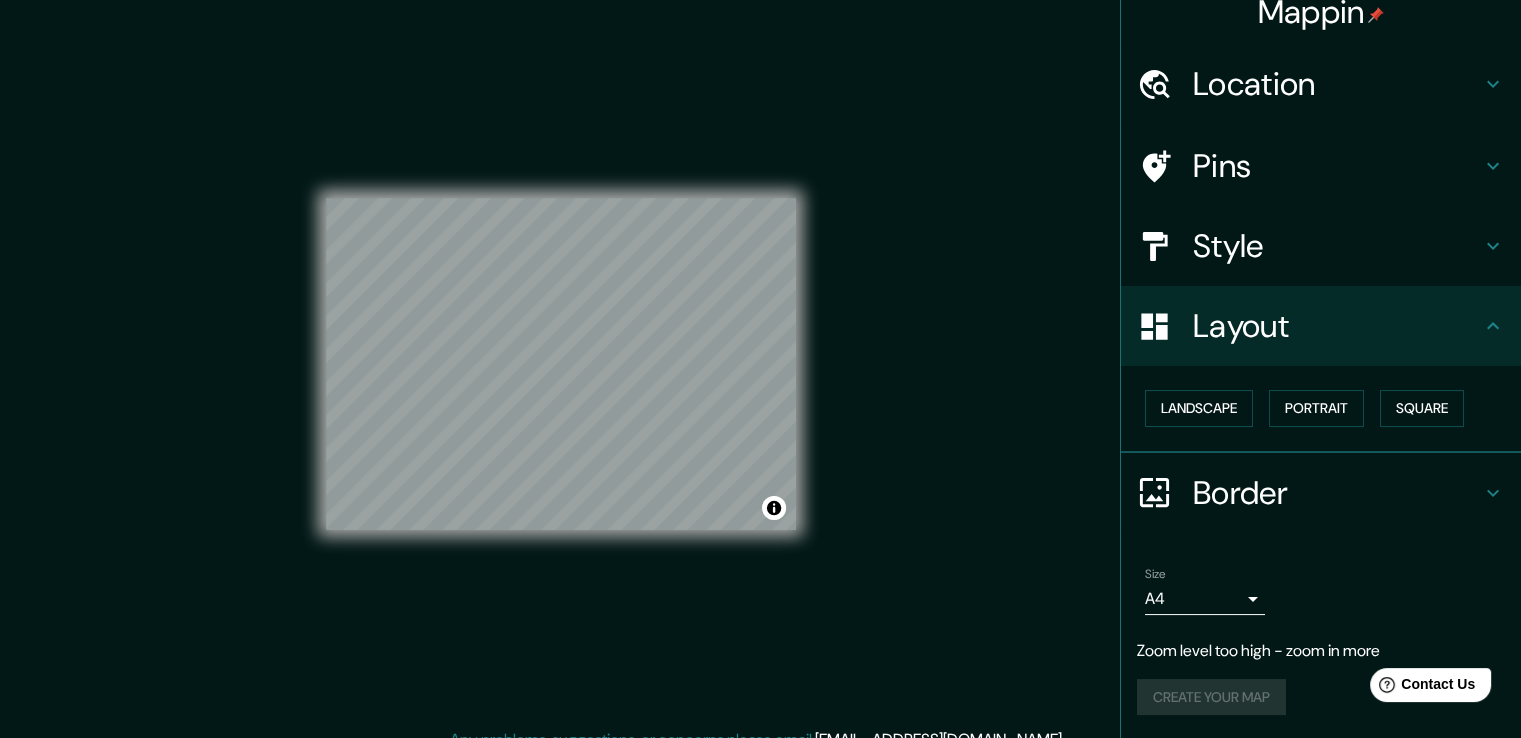 click on "Style" at bounding box center [1337, 246] 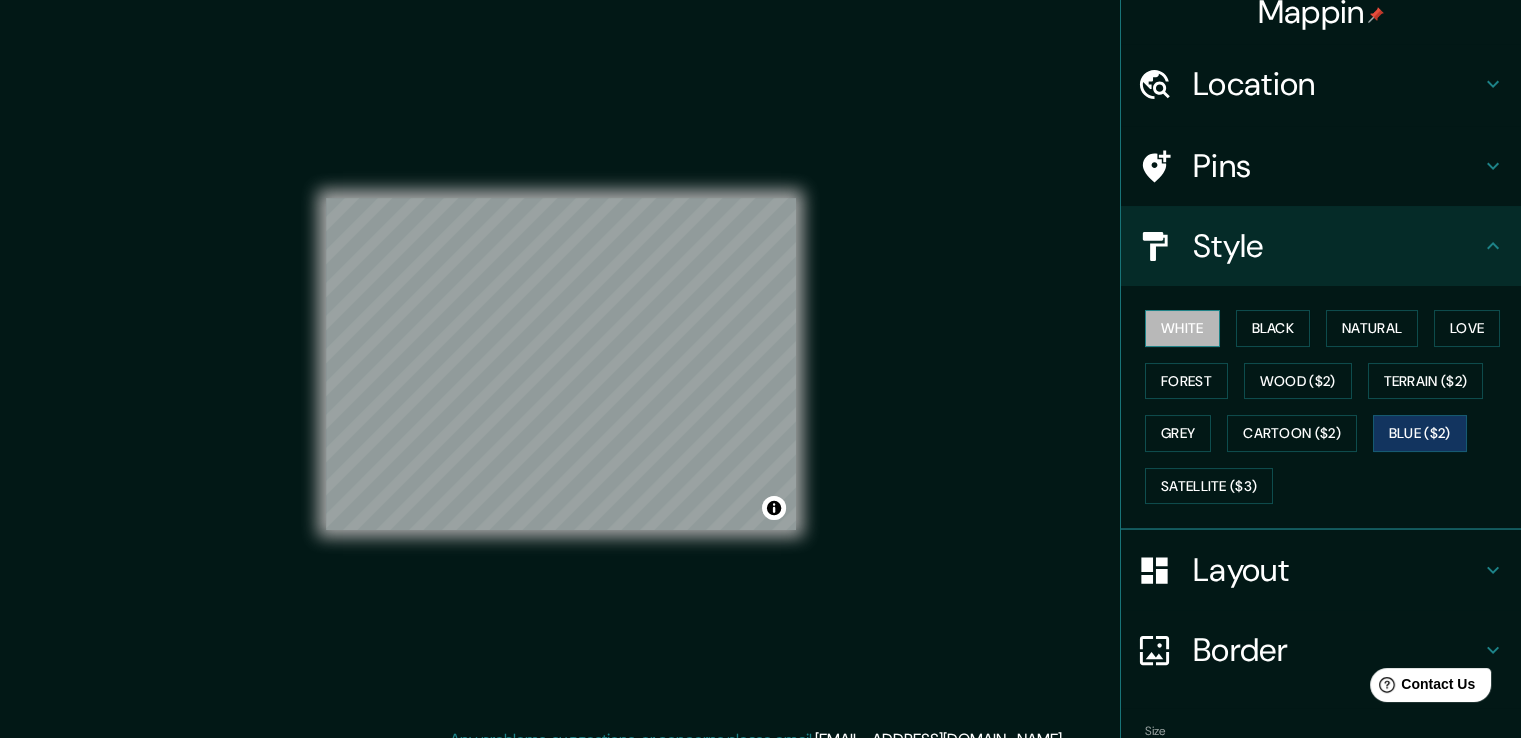 click on "White" at bounding box center [1182, 328] 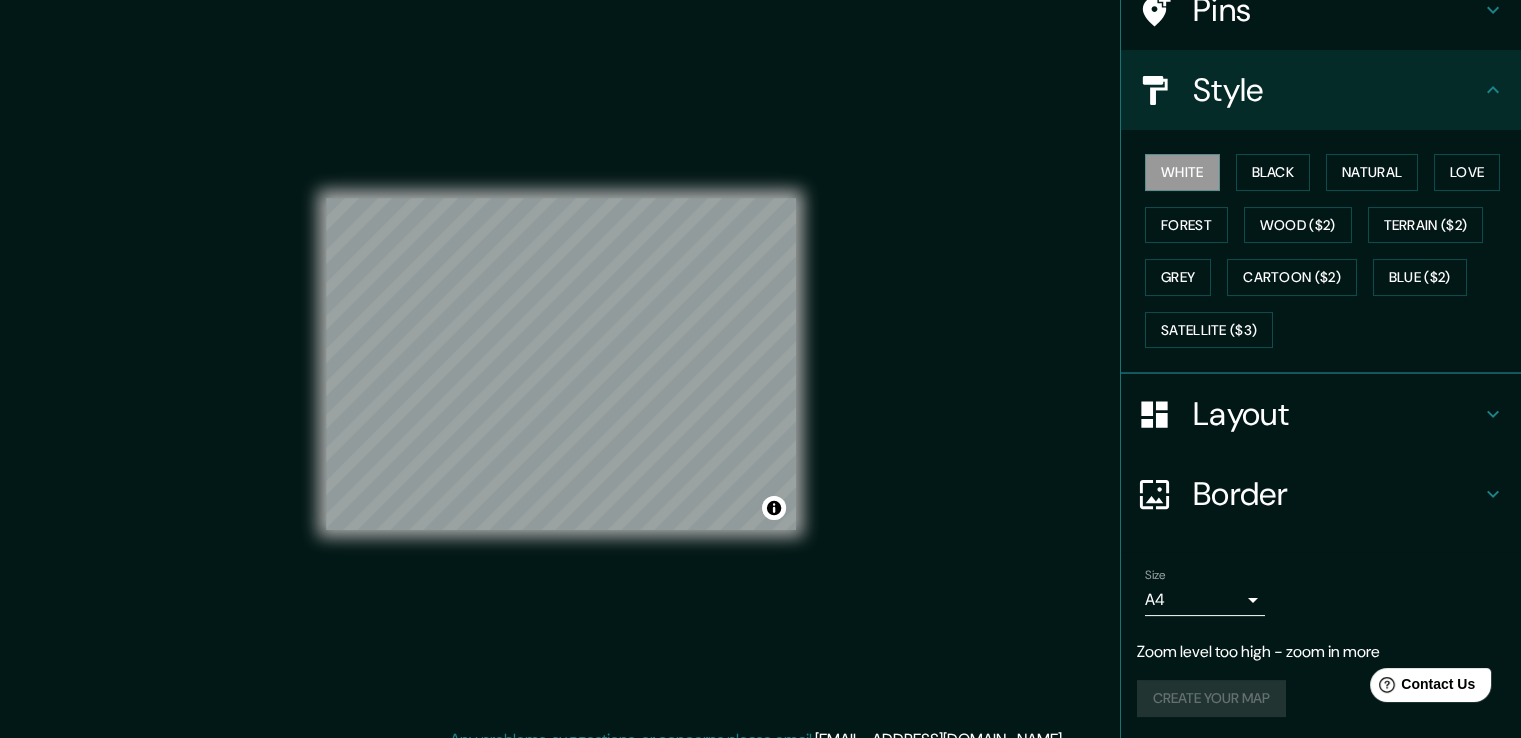 click on "Border" at bounding box center [1337, 494] 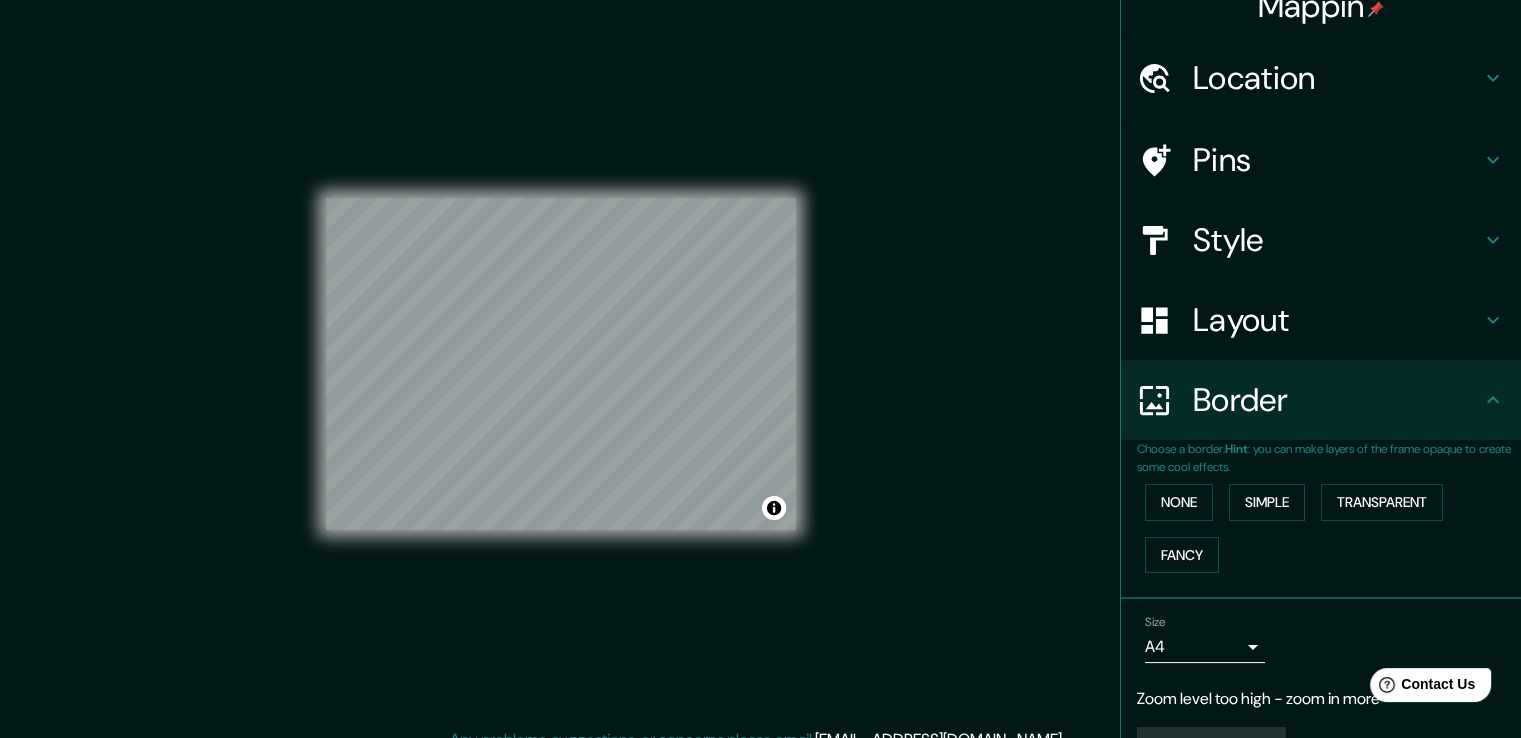scroll, scrollTop: 0, scrollLeft: 0, axis: both 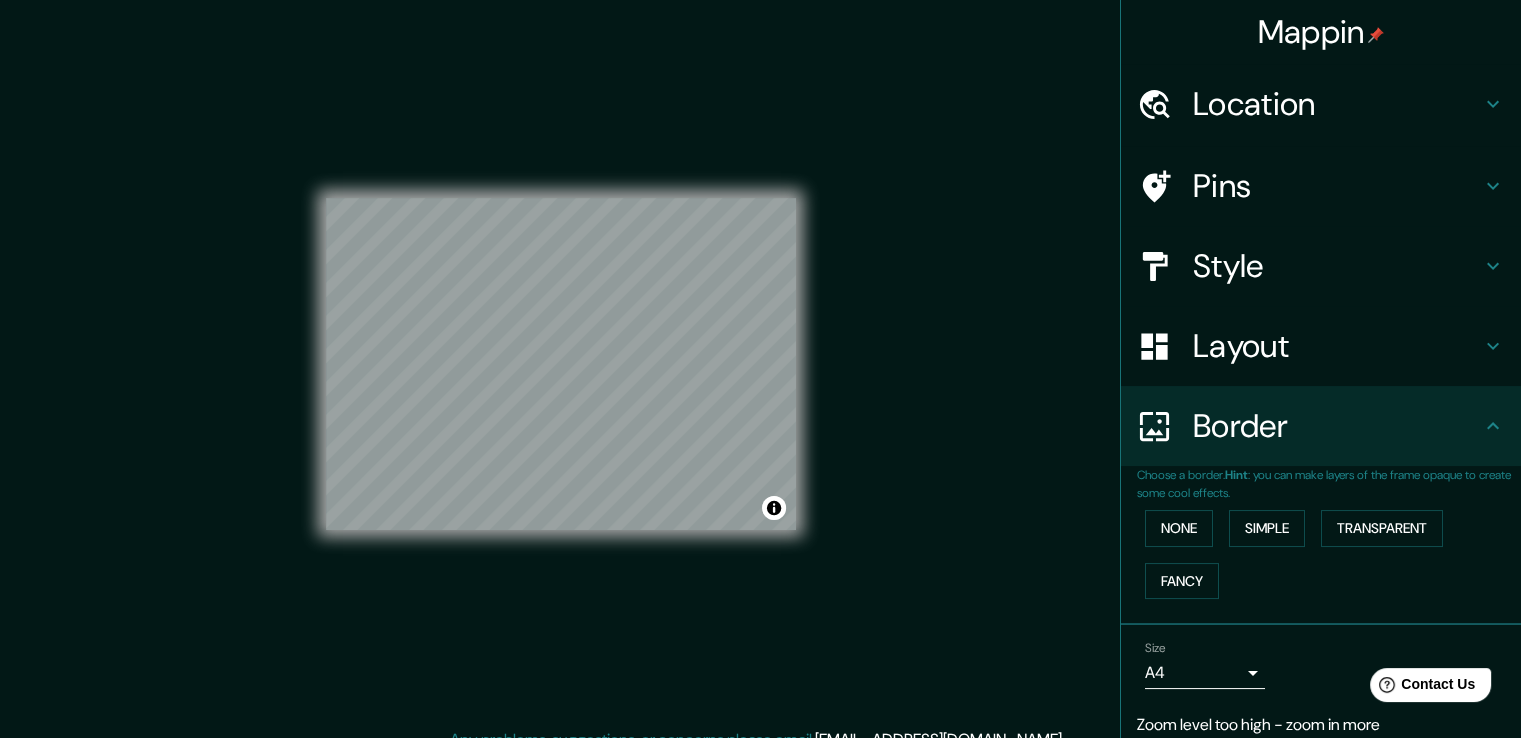 click on "Style" at bounding box center (1337, 266) 